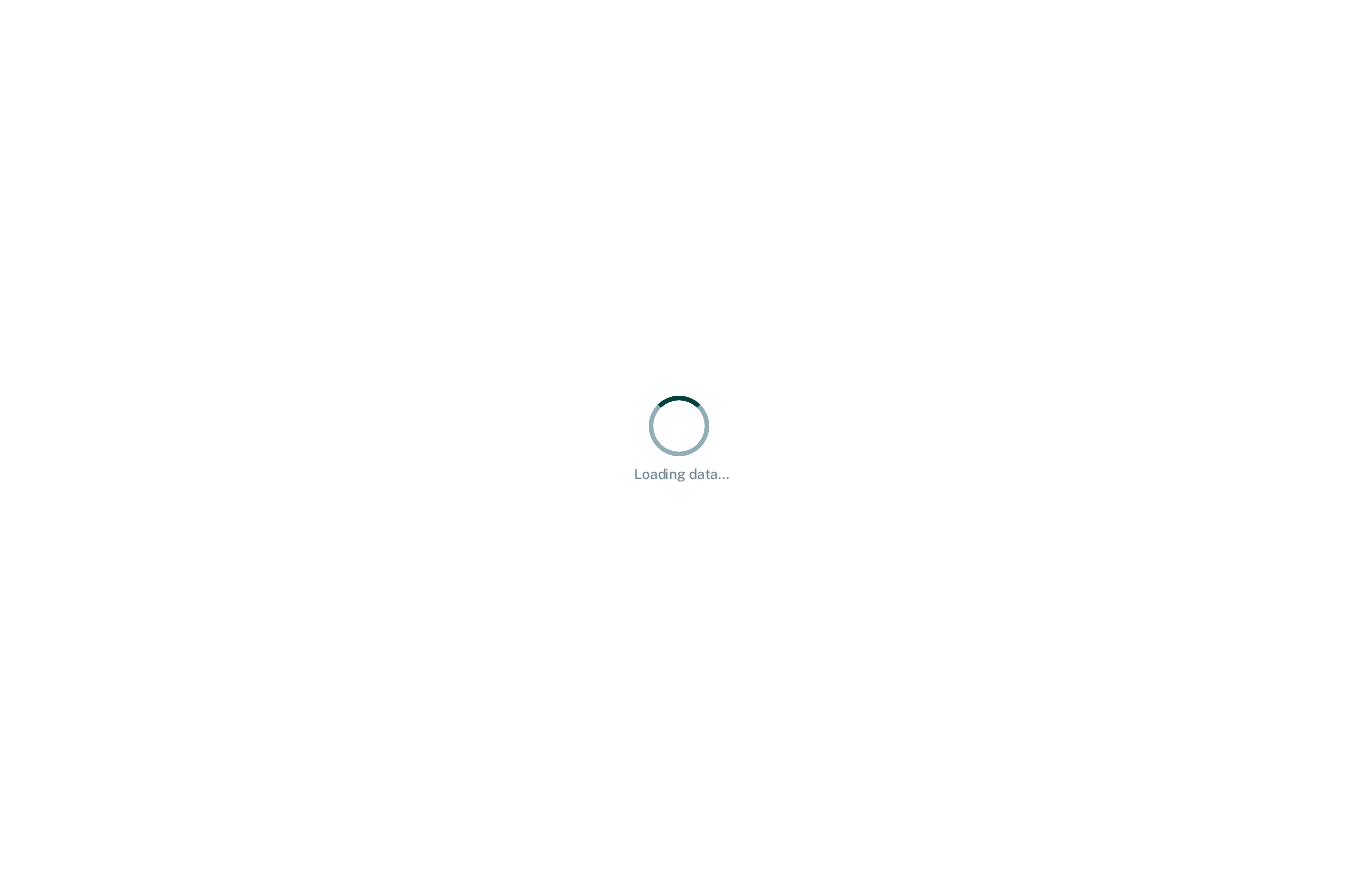 scroll, scrollTop: 0, scrollLeft: 0, axis: both 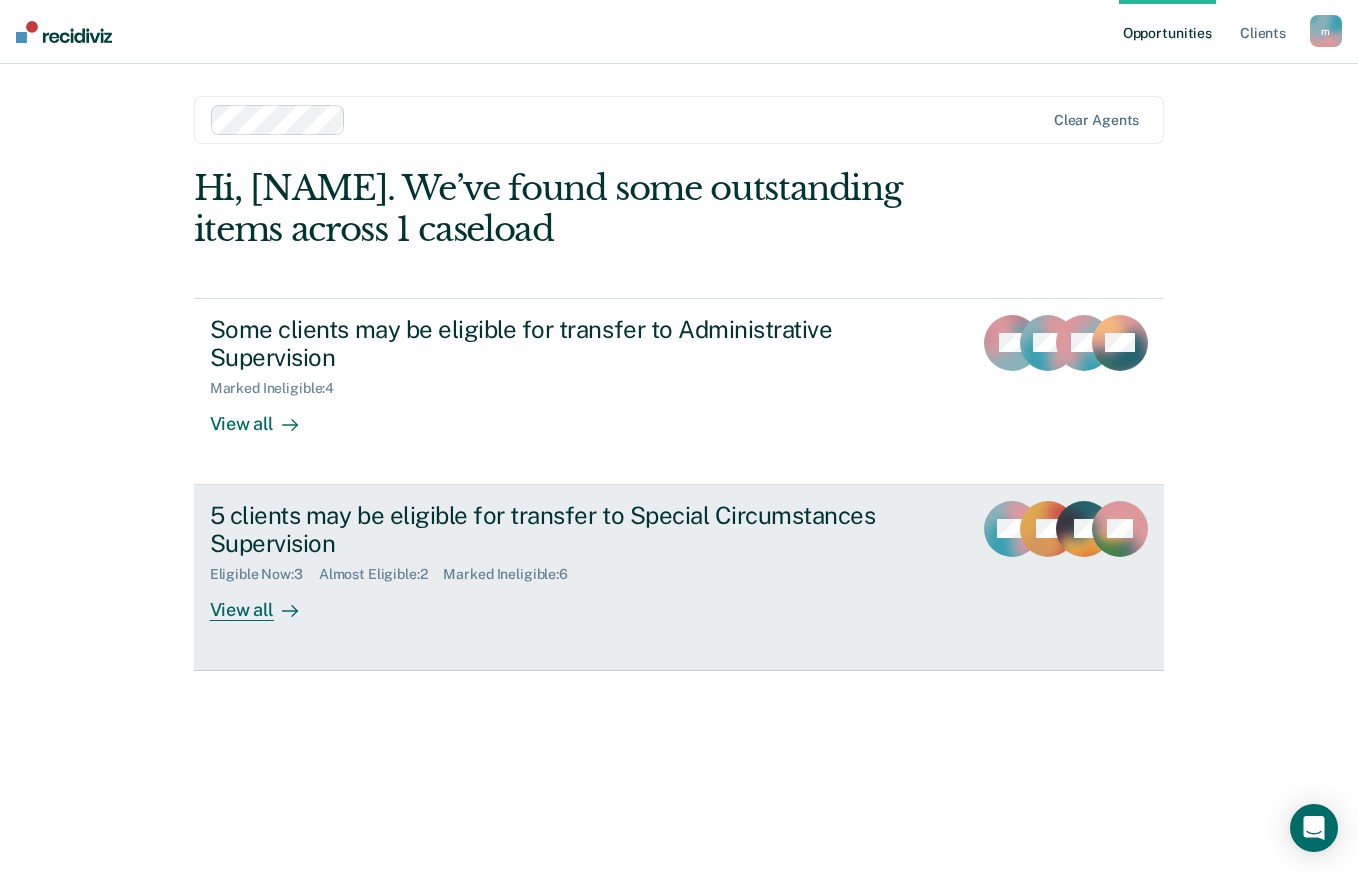 click on "View all" at bounding box center (266, 602) 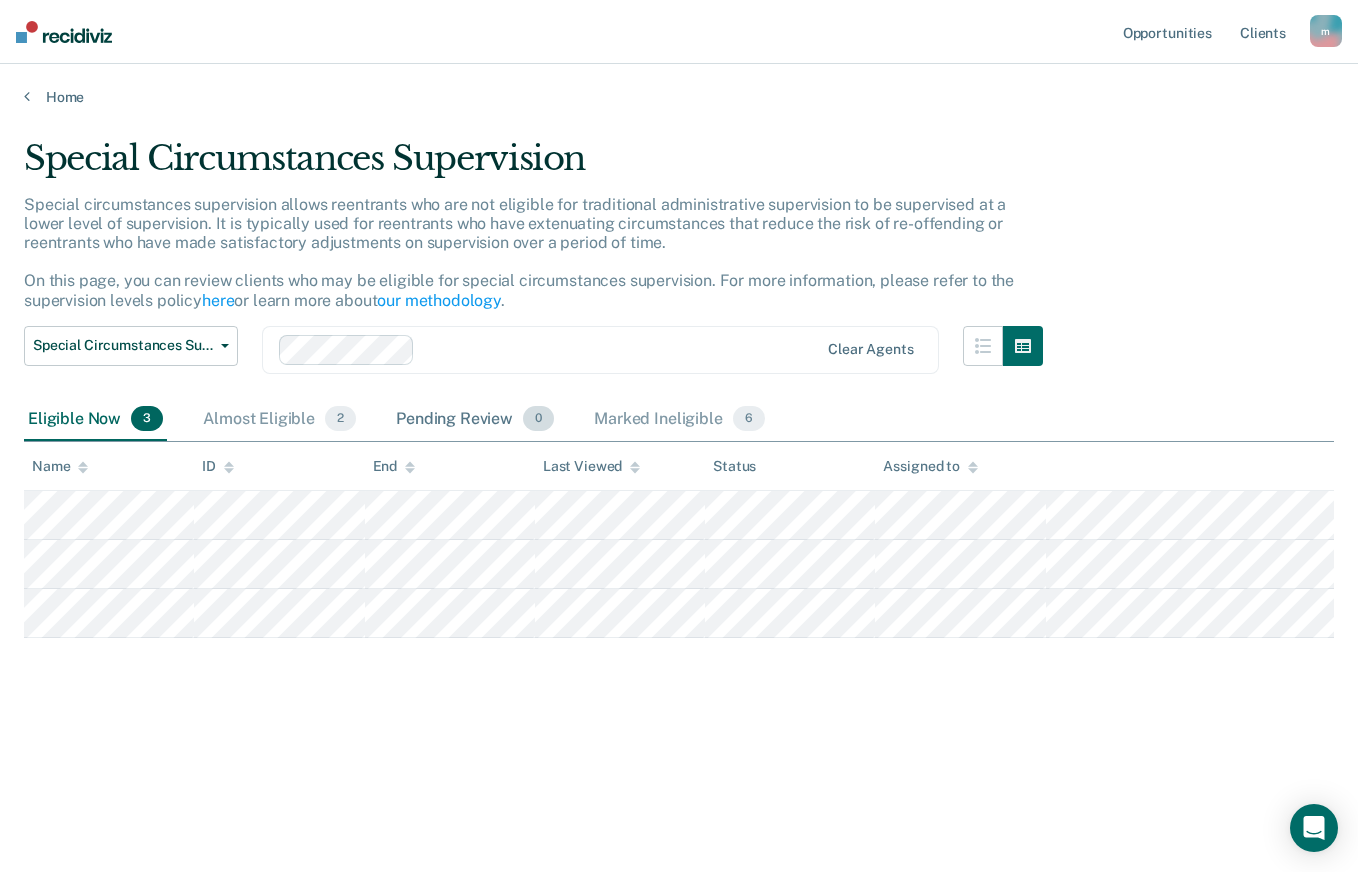 click on "Pending Review 0" at bounding box center [475, 420] 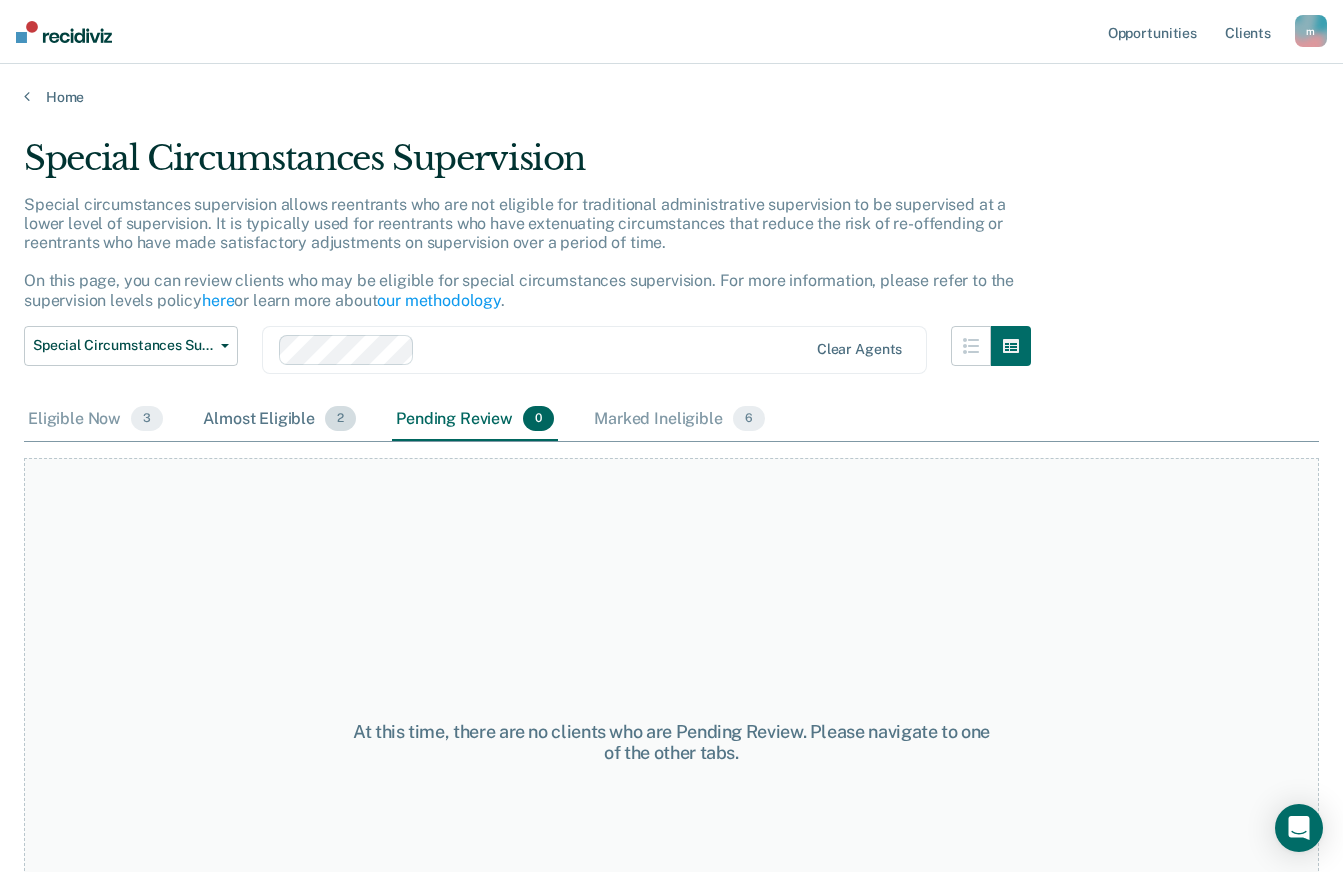 click on "Almost Eligible 2" at bounding box center (279, 420) 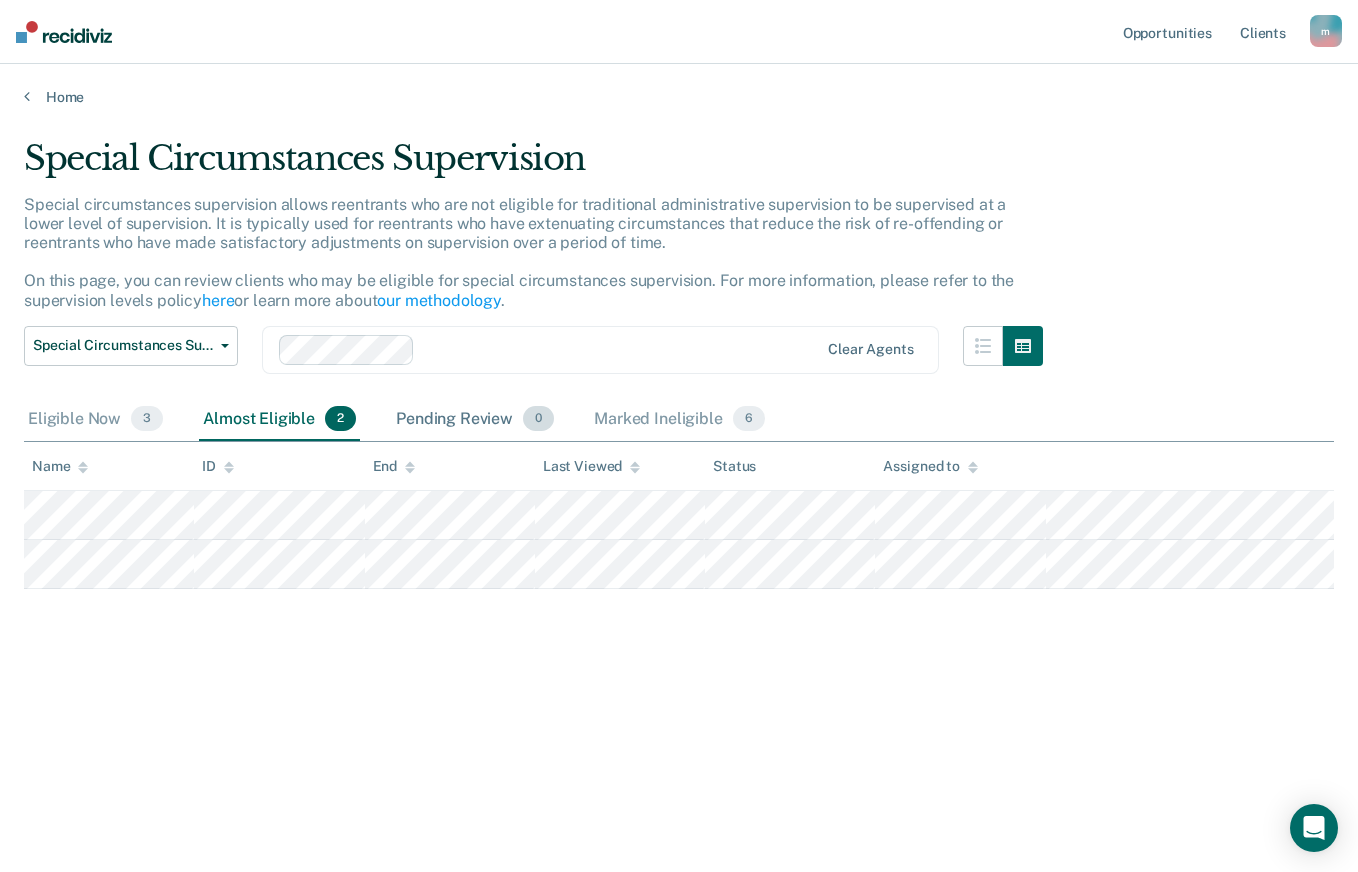click on "Pending Review 0" at bounding box center [475, 420] 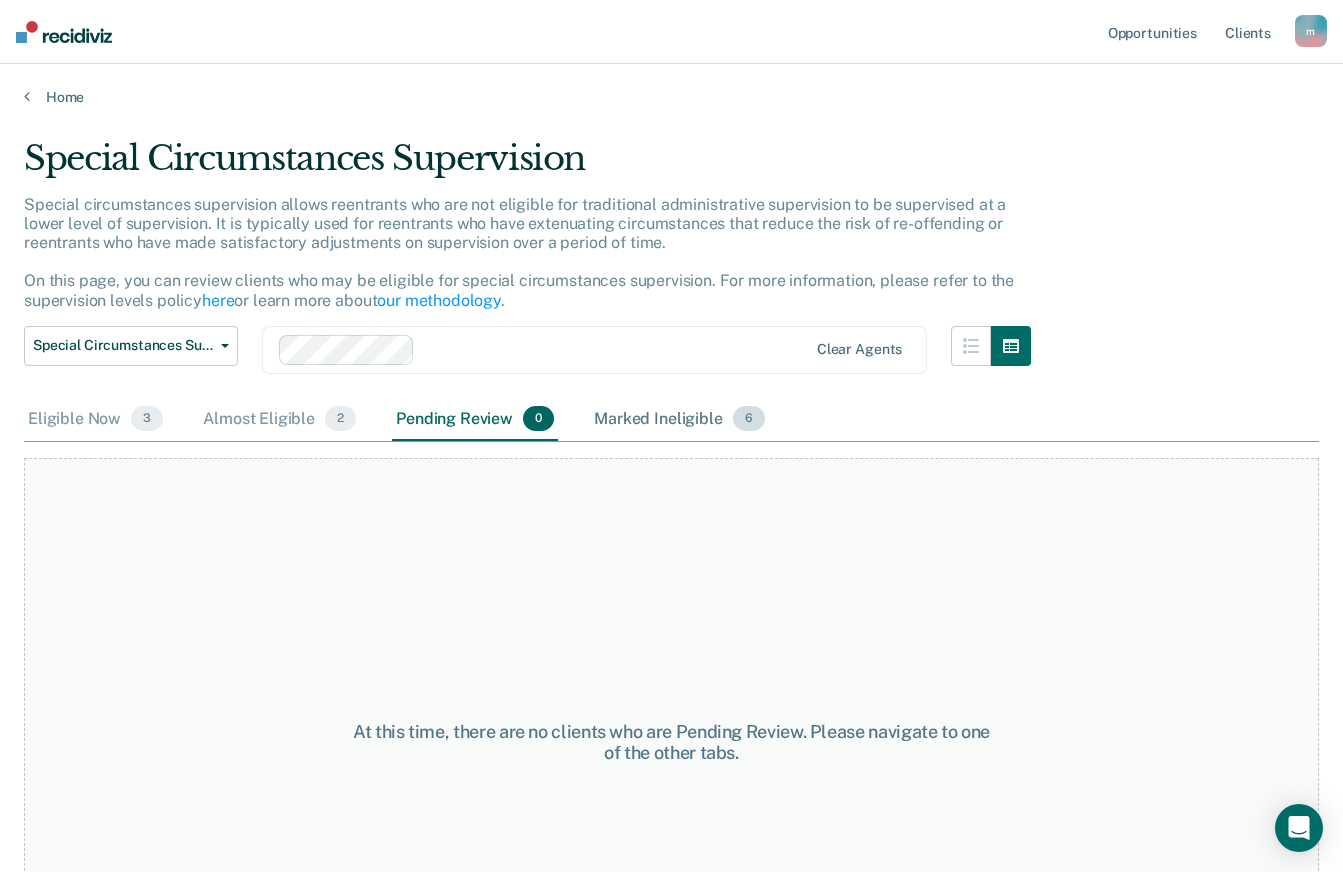 click on "Marked Ineligible 6" at bounding box center (679, 420) 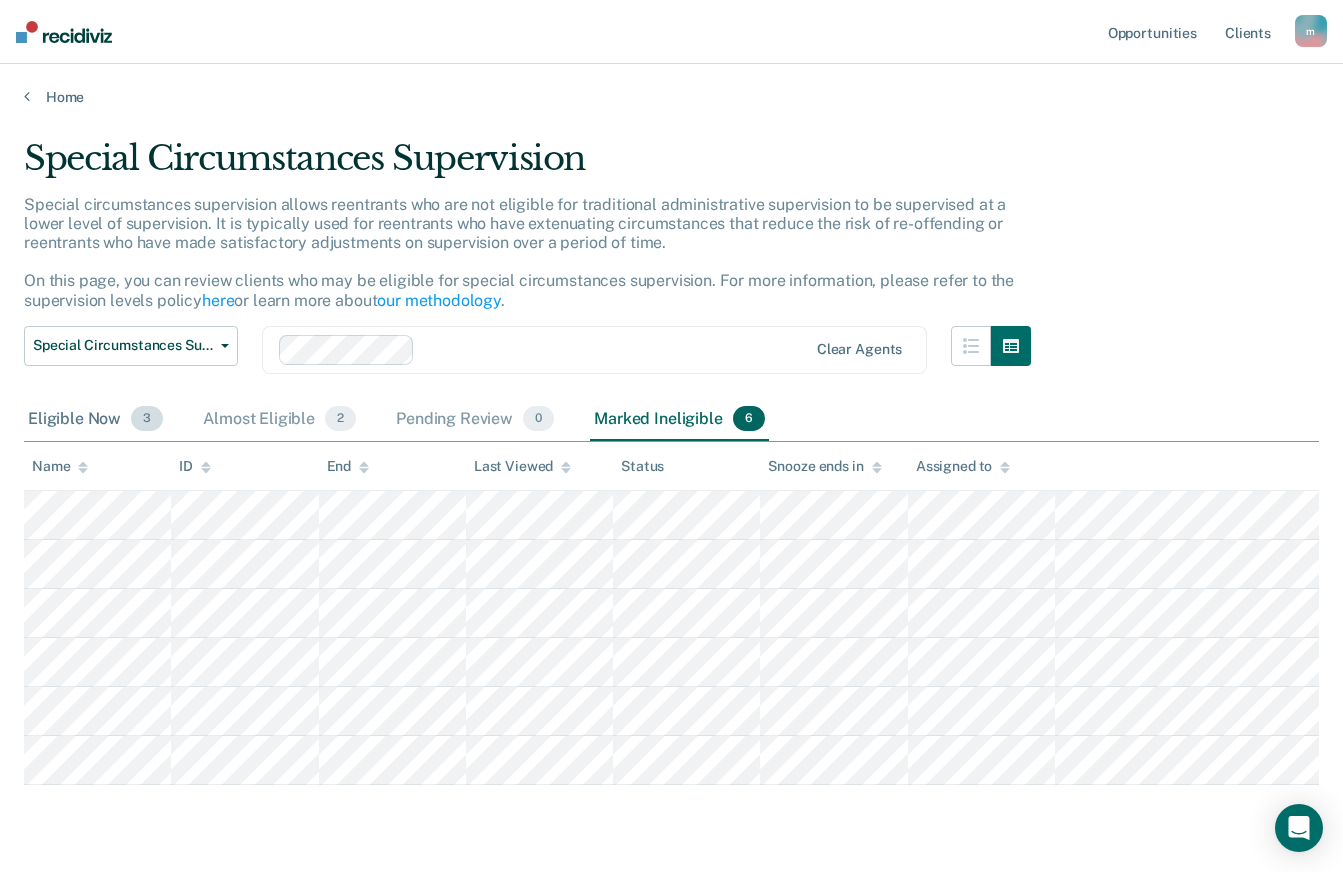click on "Eligible Now 3" at bounding box center [95, 420] 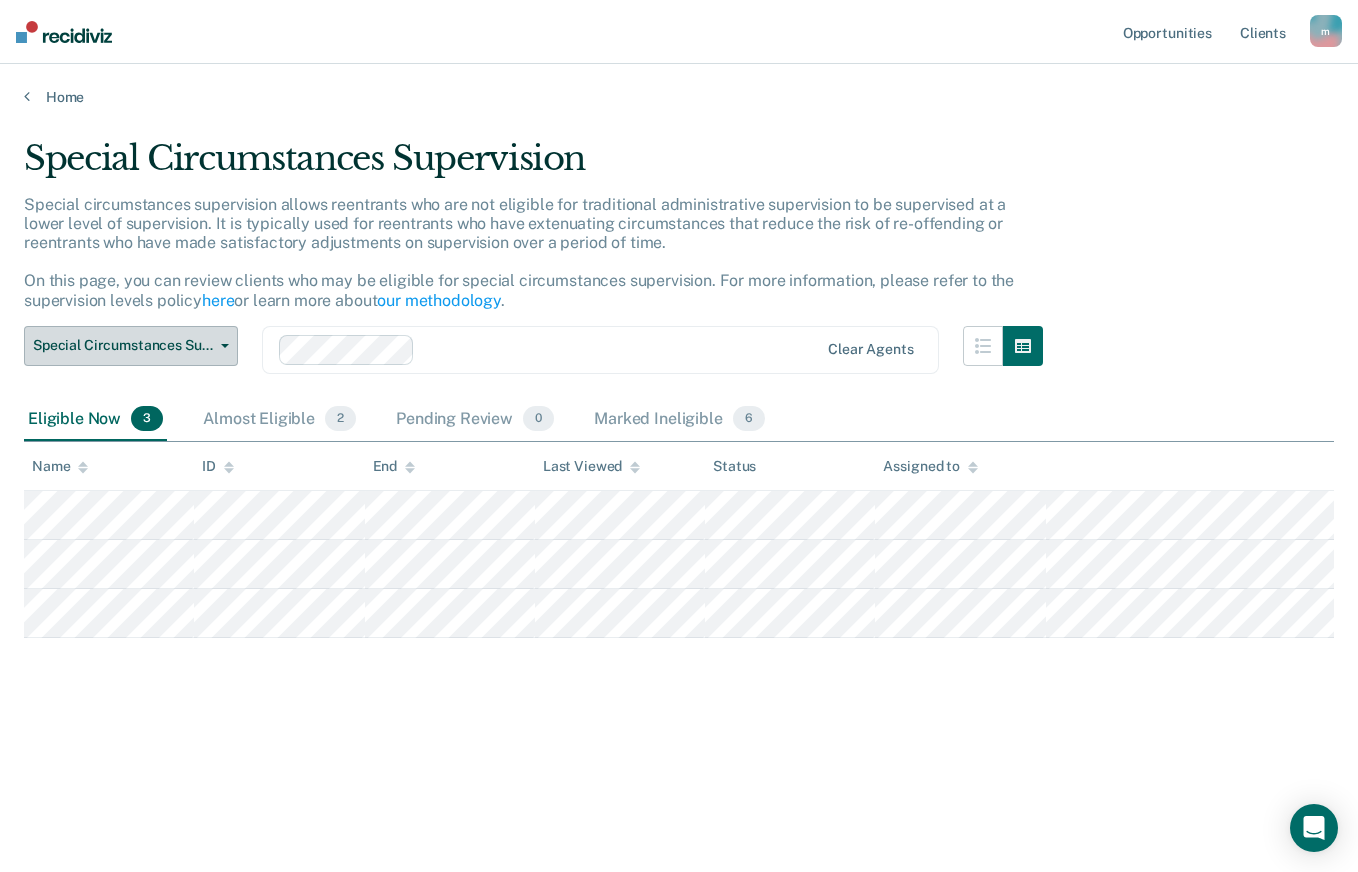 click at bounding box center (225, 346) 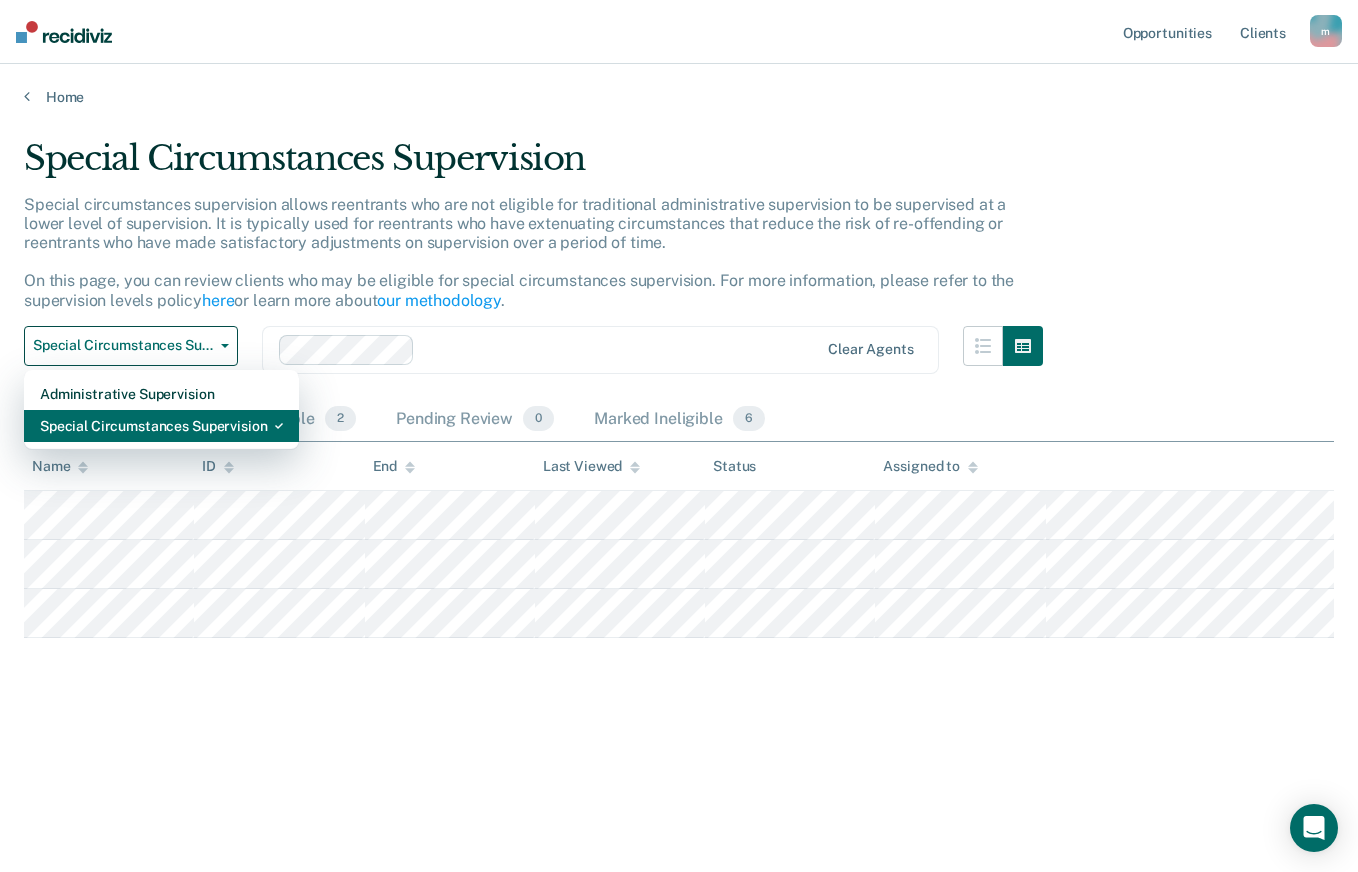 click on "Special Circumstances Supervision" at bounding box center [161, 394] 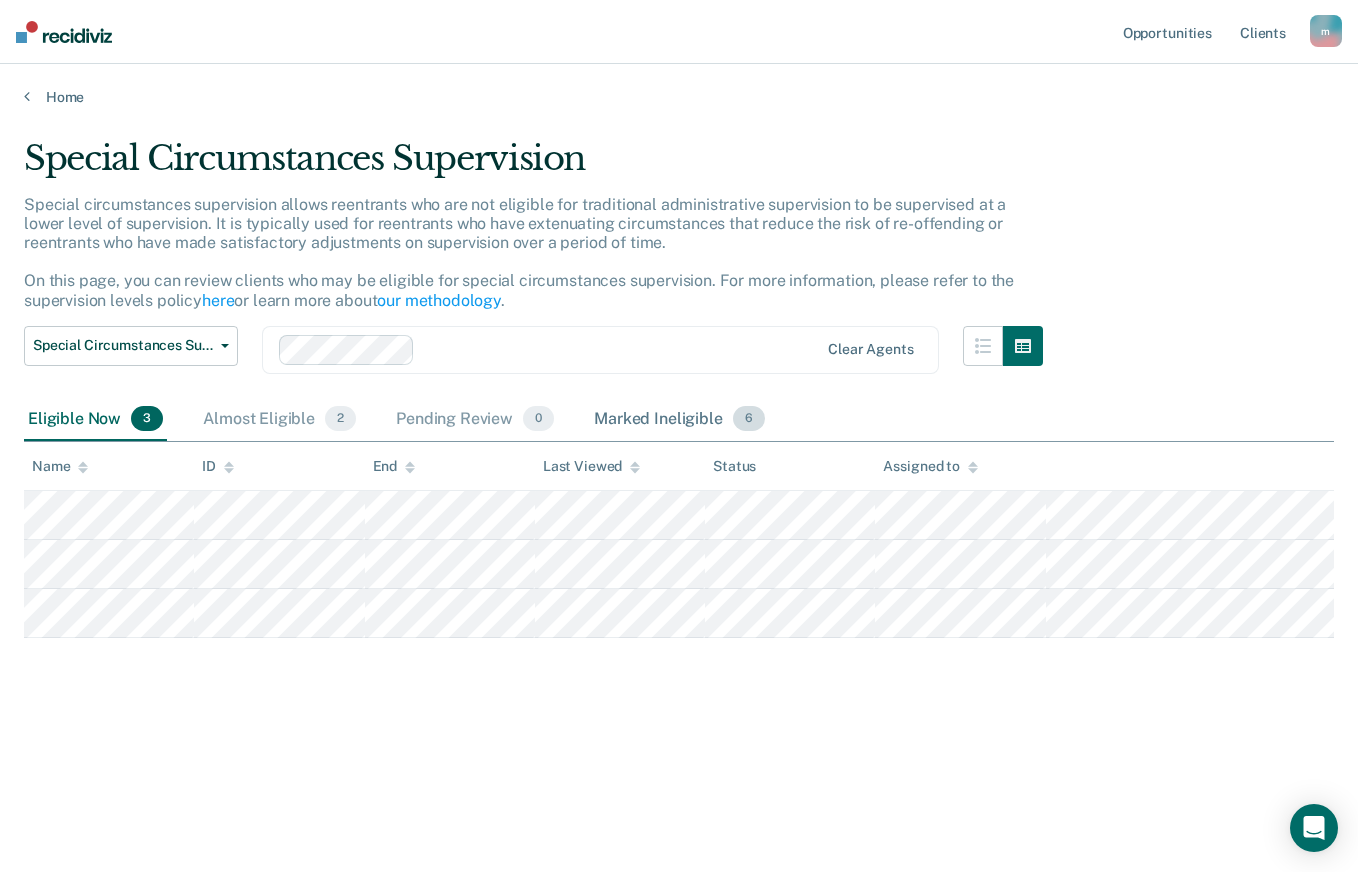 click on "Marked Ineligible 6" at bounding box center [679, 420] 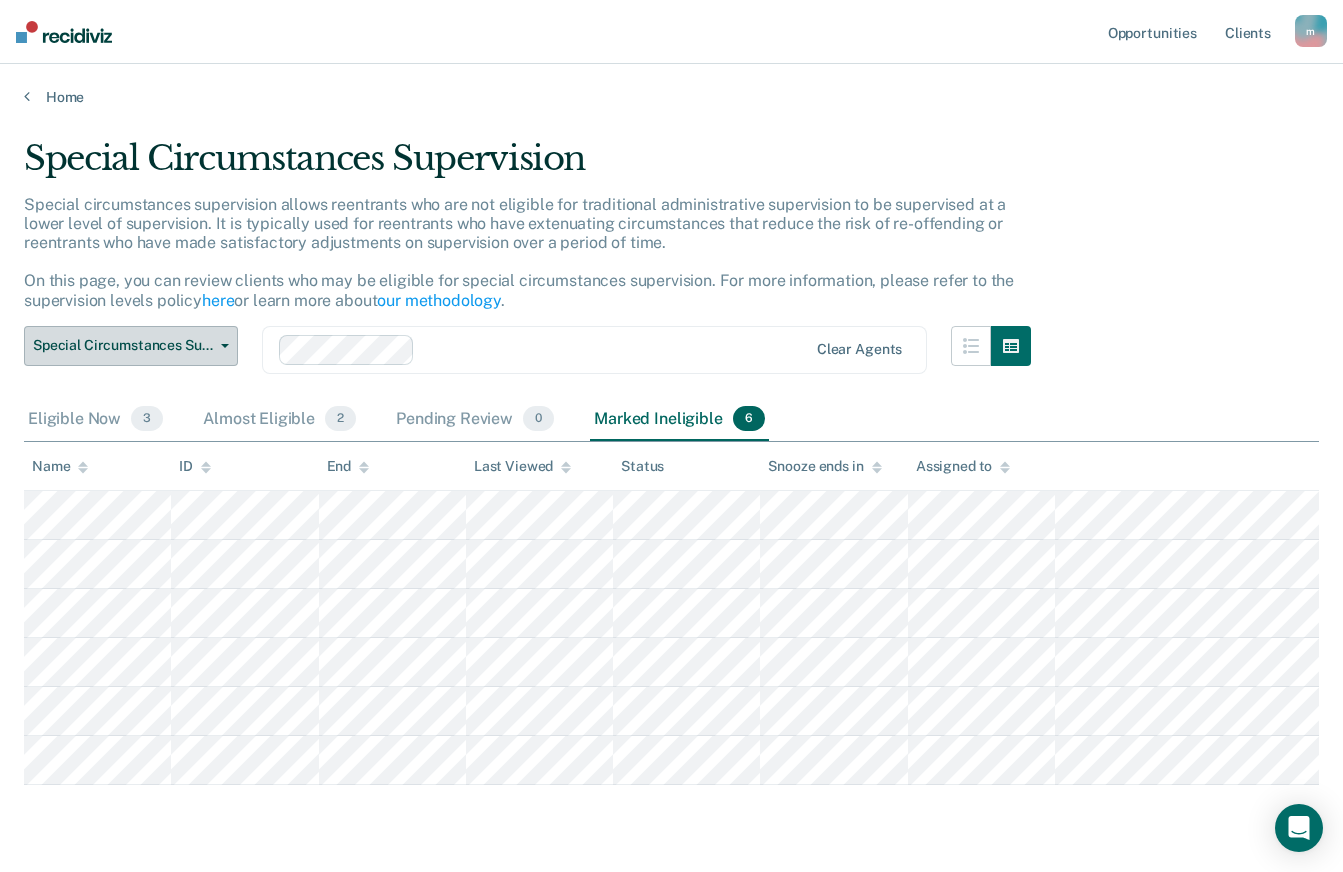 click on "Special Circumstances Supervision" at bounding box center (131, 346) 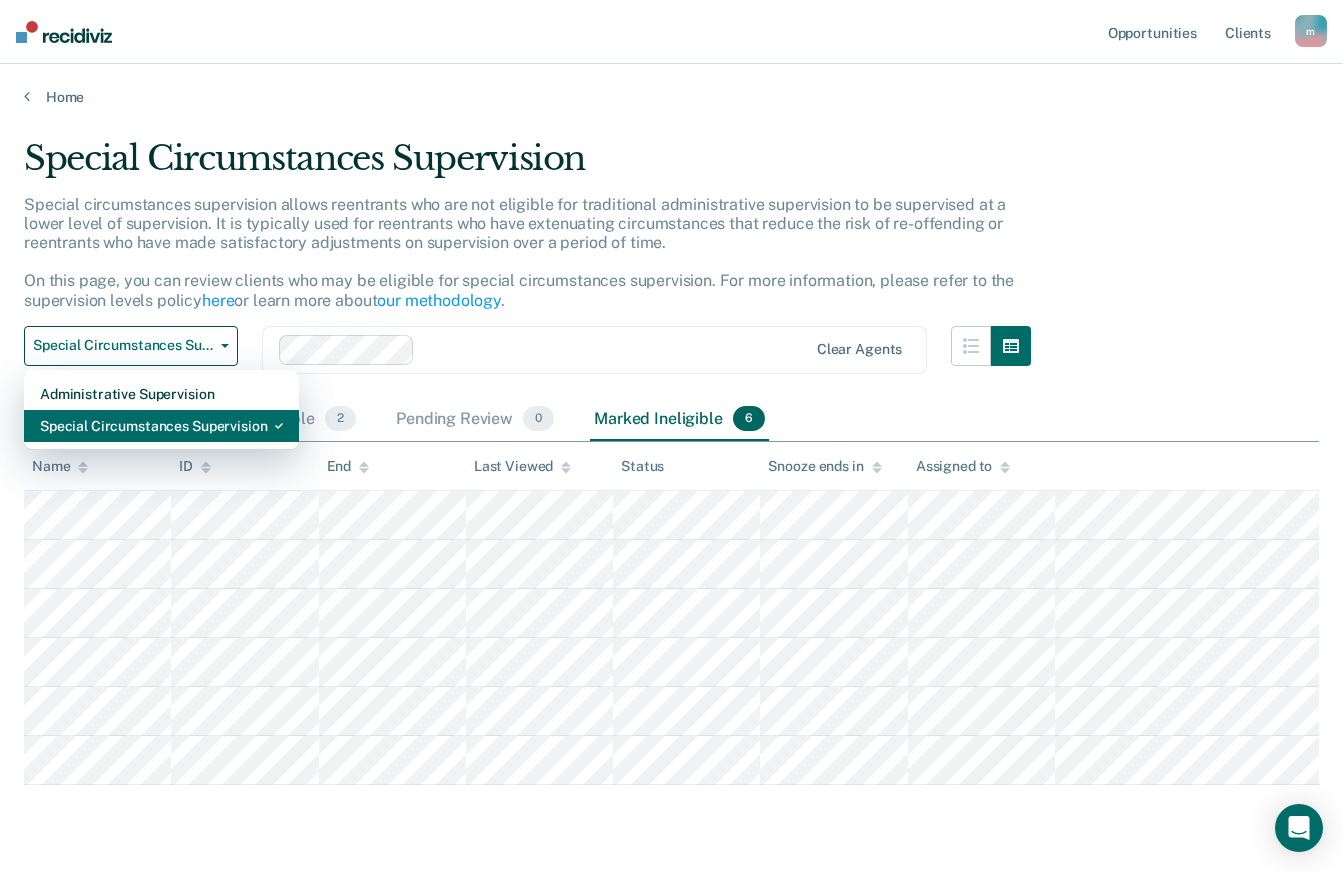 click on "Special Circumstances Supervision" at bounding box center [161, 394] 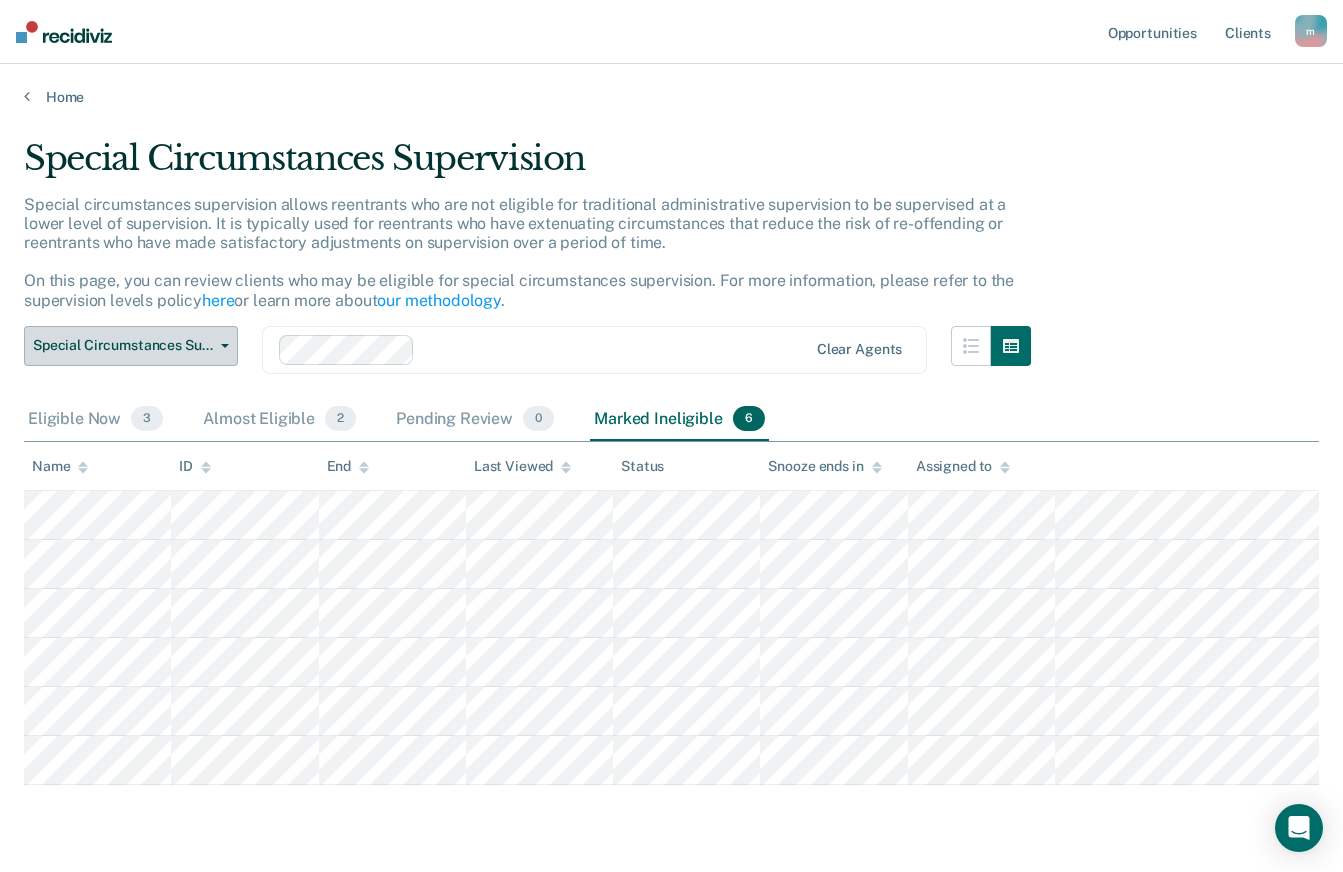 click on "Special Circumstances Supervision" at bounding box center [123, 345] 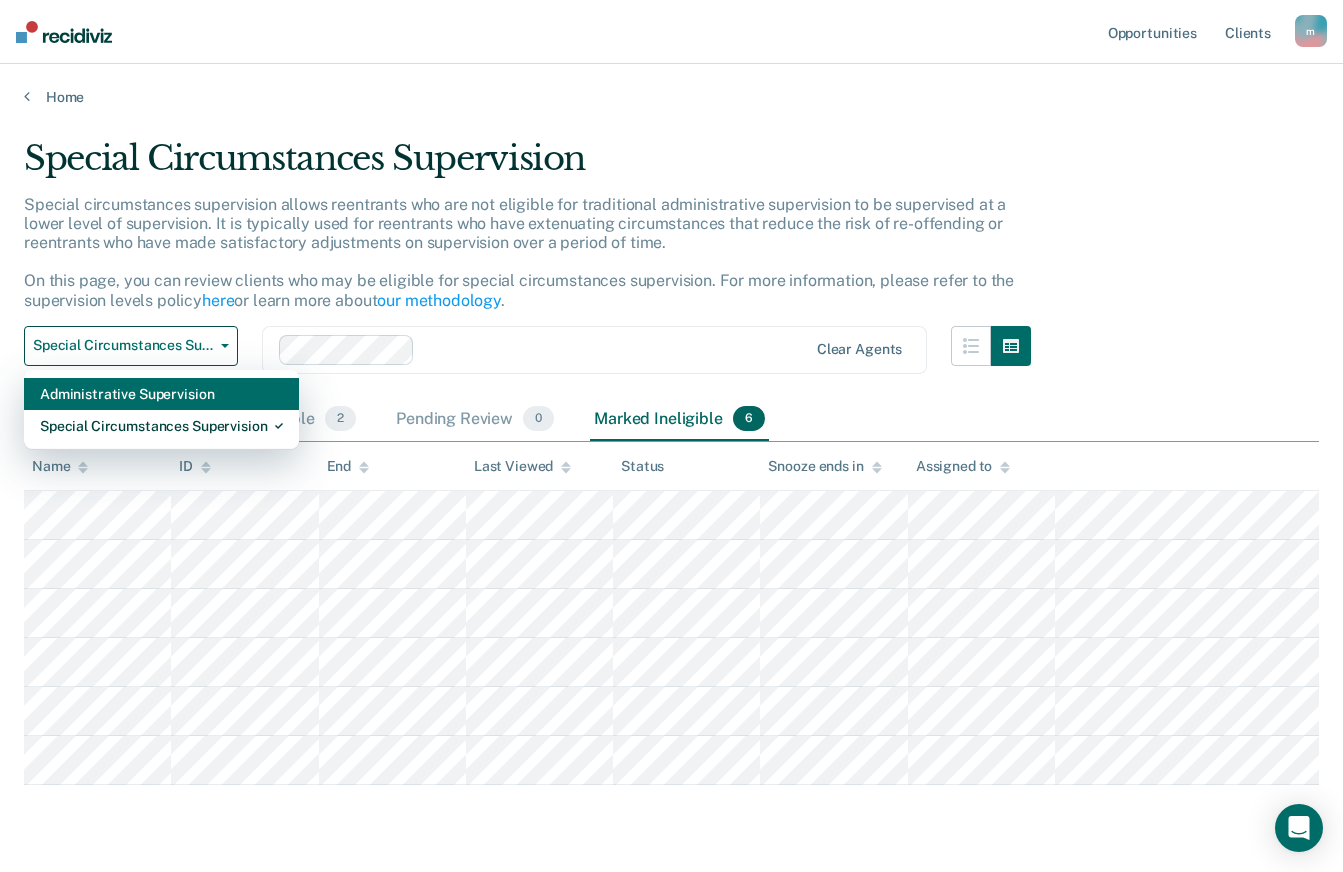 click on "Administrative Supervision" at bounding box center (161, 394) 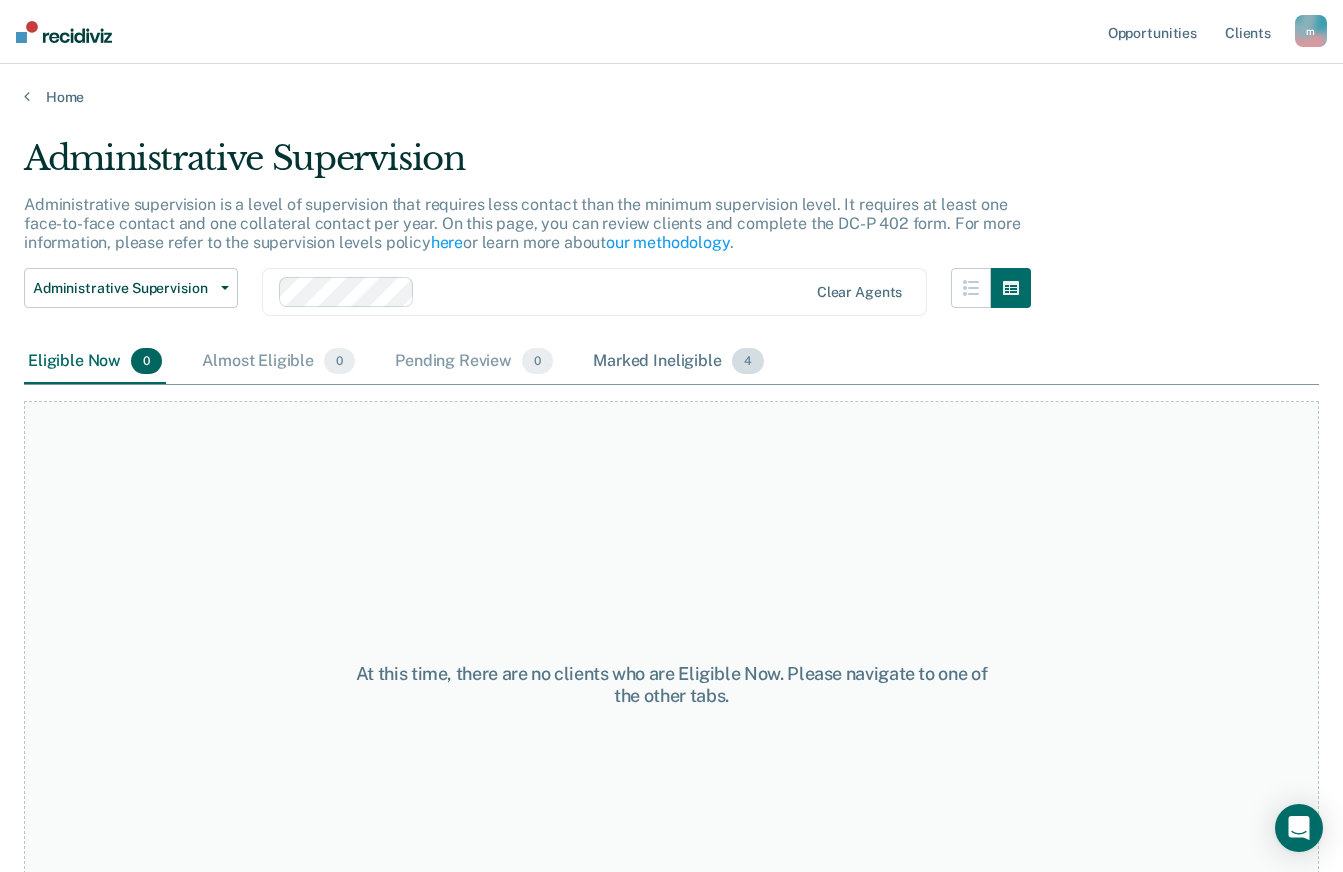 click on "Marked Ineligible 4" at bounding box center [678, 362] 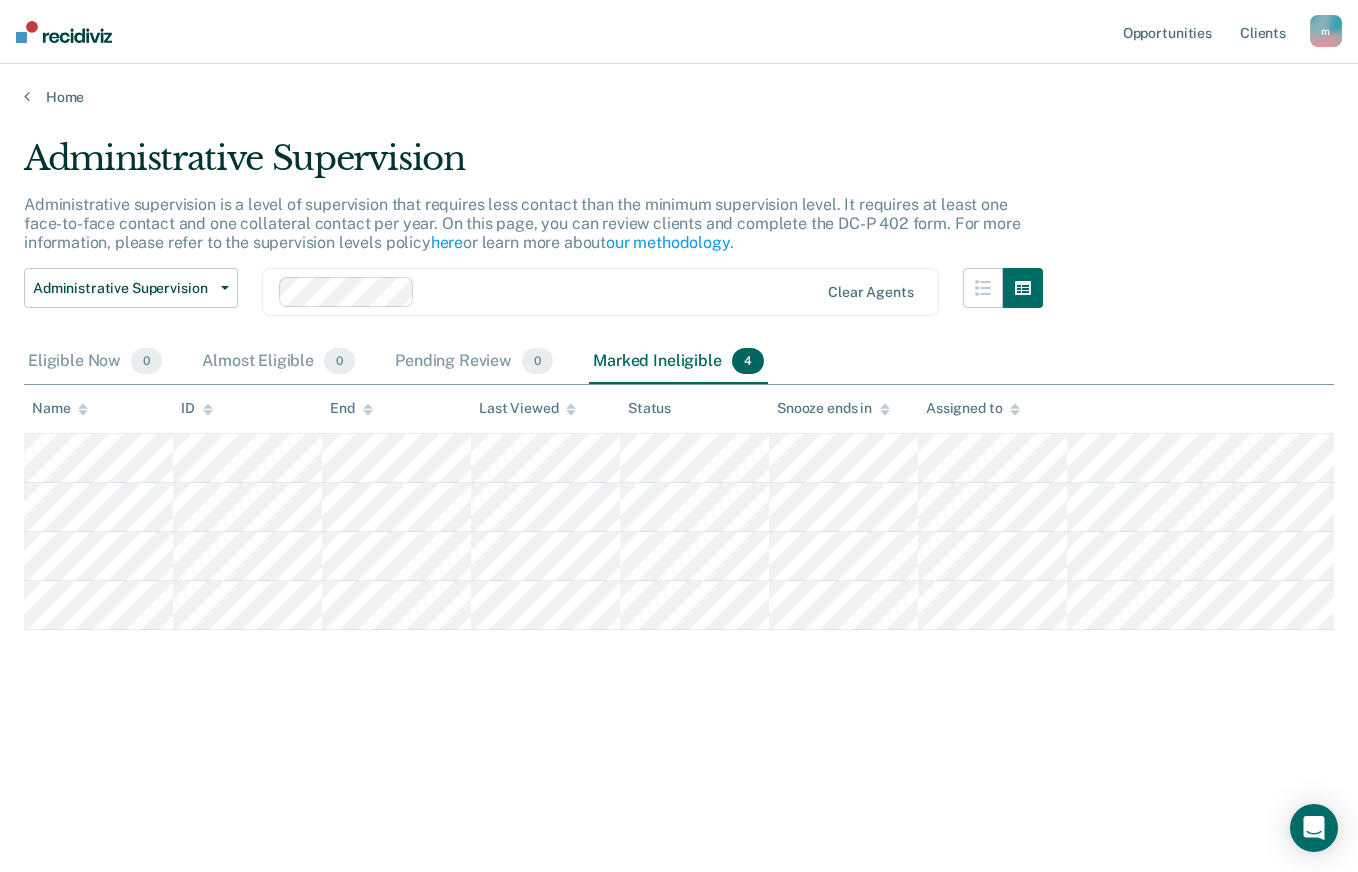 click at bounding box center [225, 288] 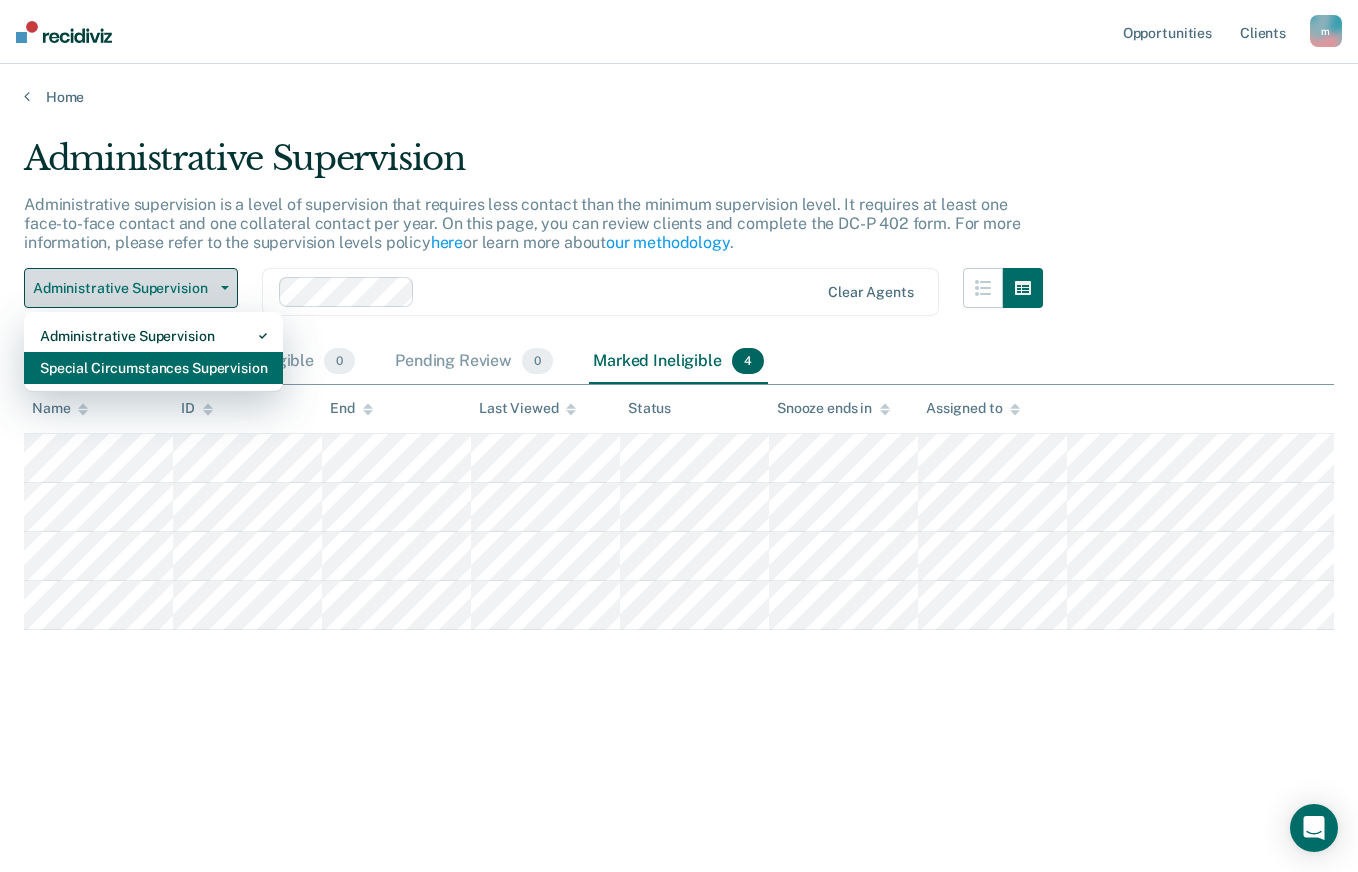 click on "Special Circumstances Supervision" at bounding box center [153, 336] 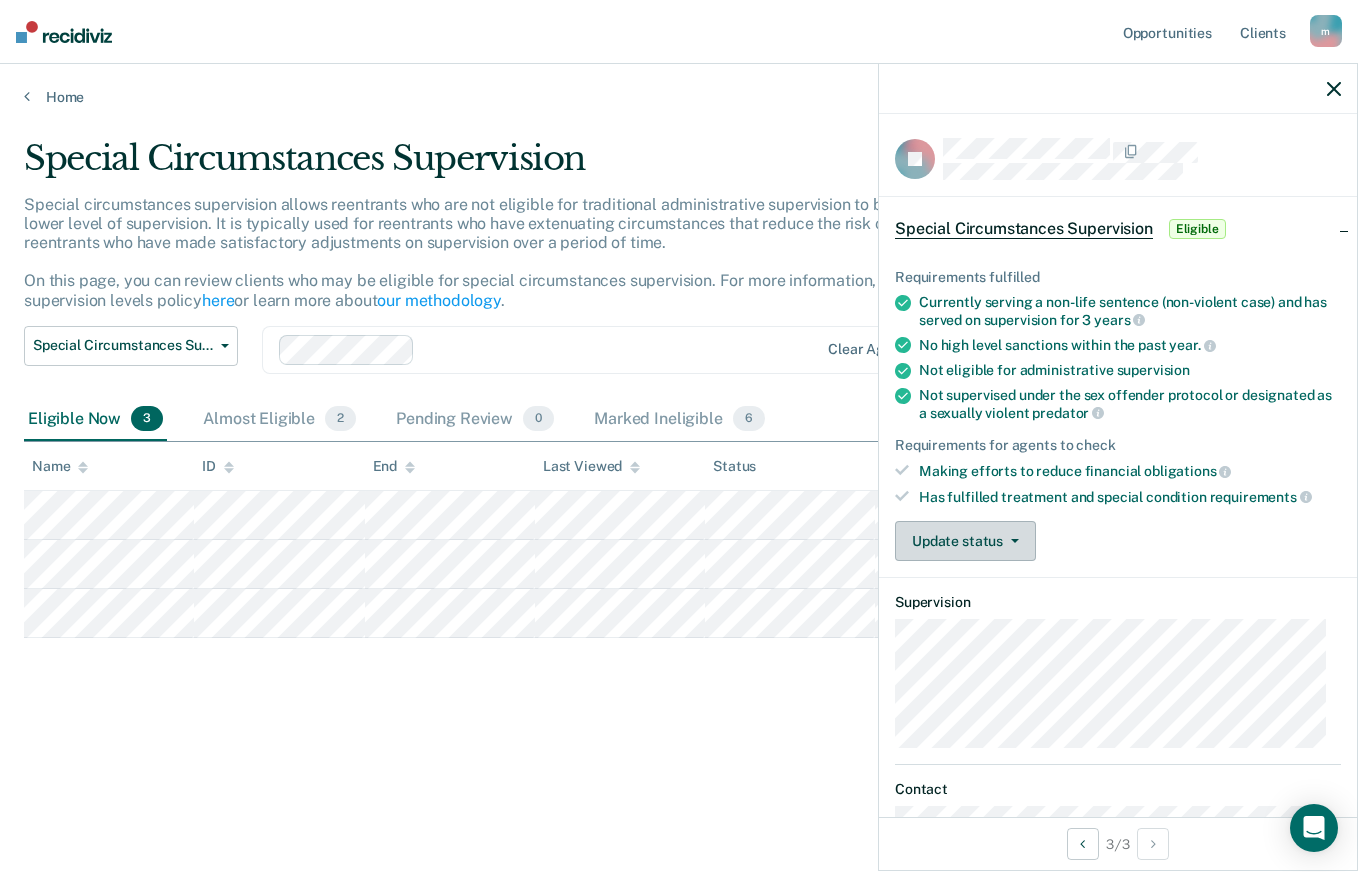 click at bounding box center (1015, 541) 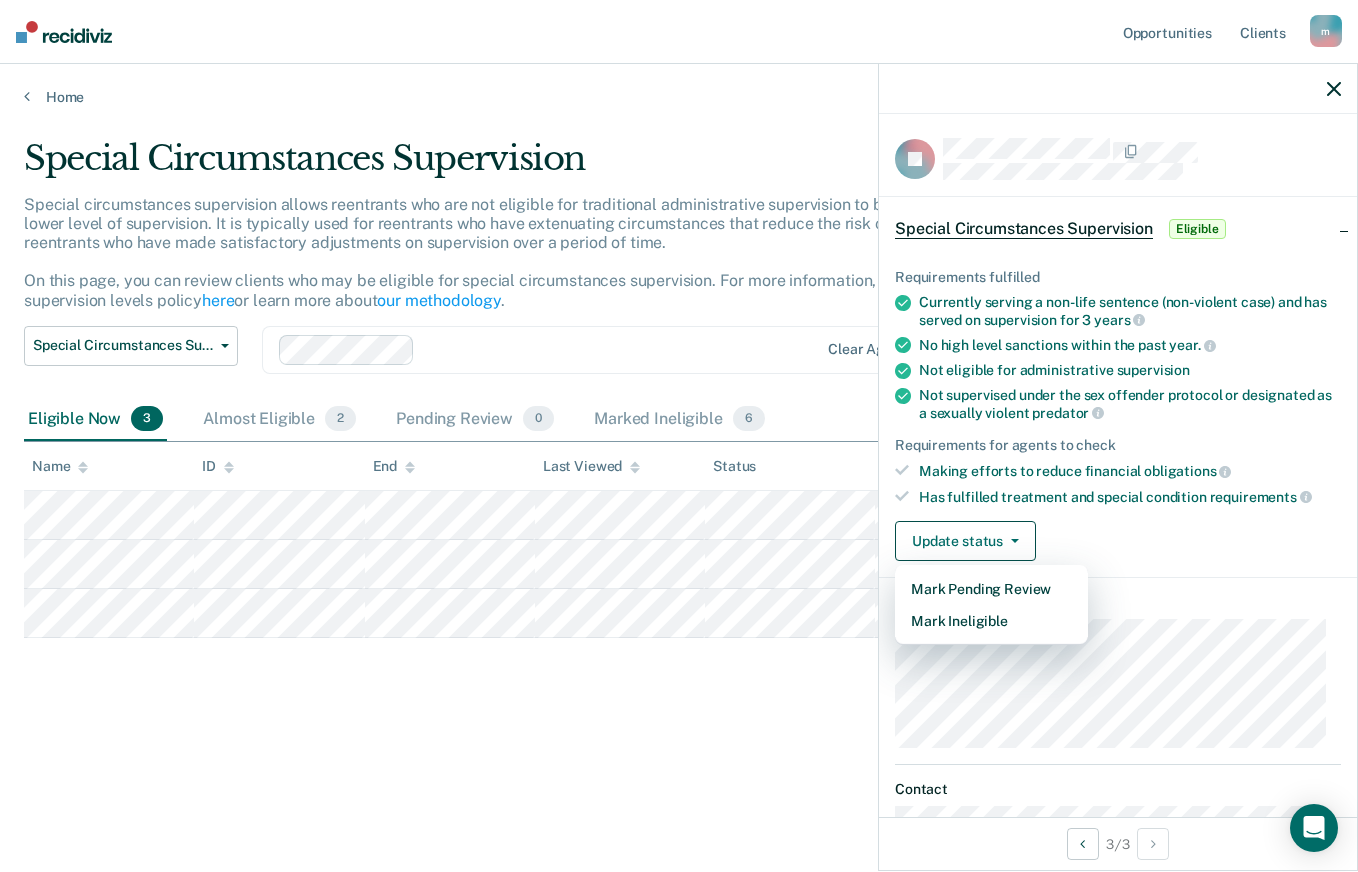 click on "JD Special Circumstances Supervision Eligible Requirements fulfilled Currently serving a non-life sentence (non-violent case) and has served on supervision for 3 years No high level sanctions within the past year Not eligible for administrative supervision Not supervised under the sex offender protocol or designated as a sexually violent predator Requirements for agents to check Making efforts to reduce financial obligations Has fulfilled treatment and special condition requirements Update status Mark Pending Review Mark Ineligible Supervision Contact Relevant Contact Notes" at bounding box center [1118, 607] 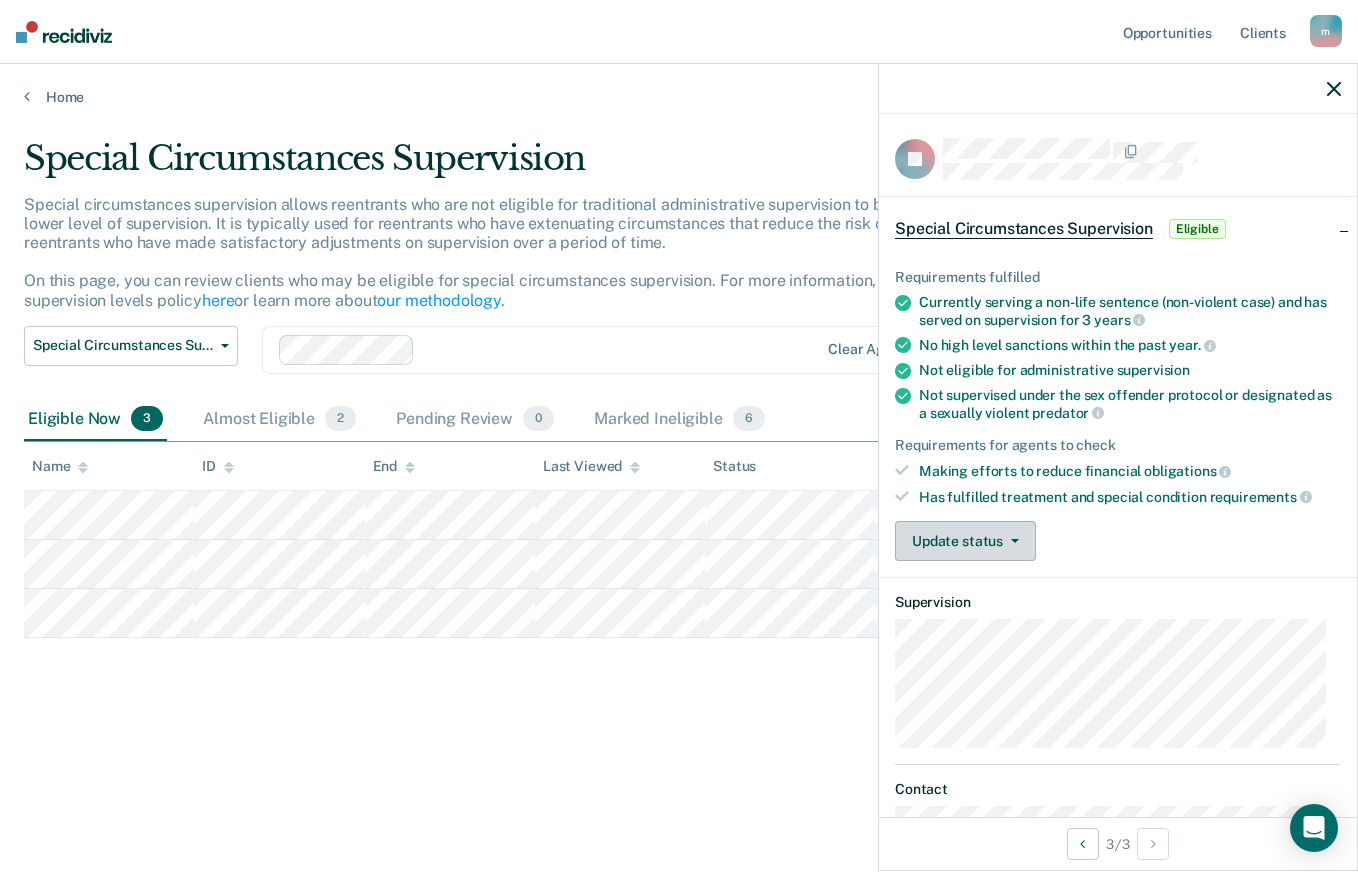 click at bounding box center [1015, 541] 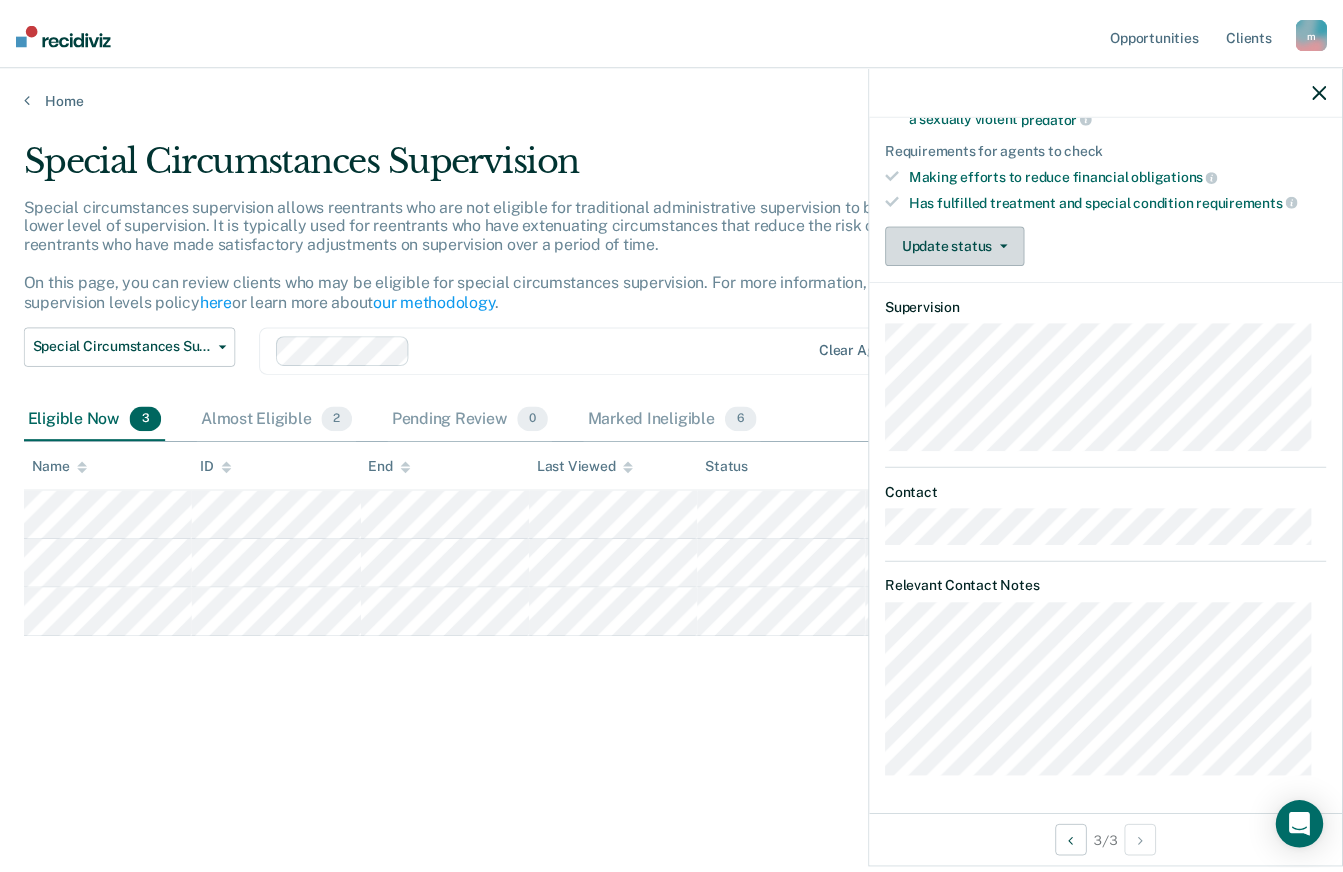 scroll, scrollTop: 0, scrollLeft: 0, axis: both 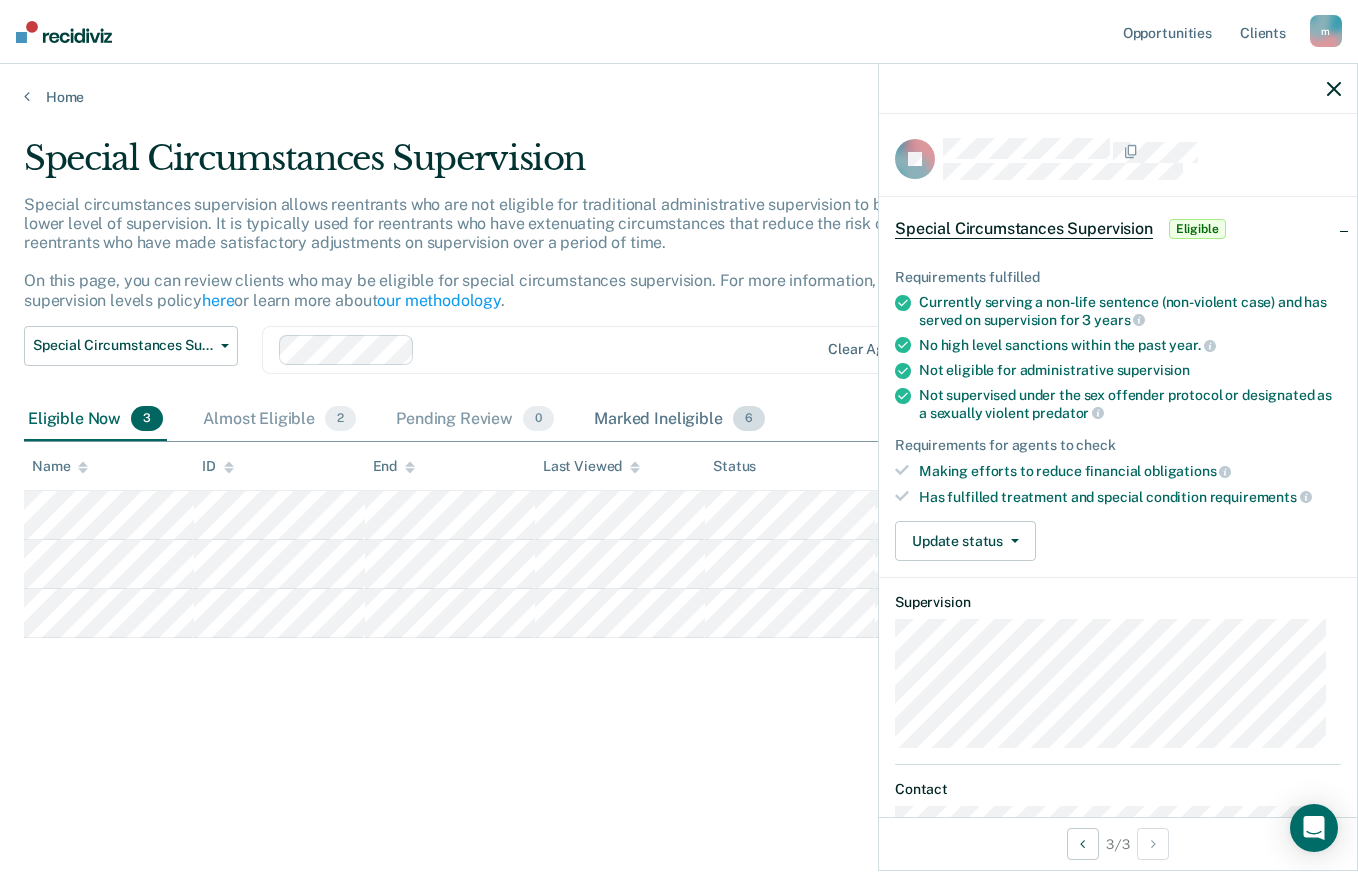 click on "Marked Ineligible 6" at bounding box center [679, 420] 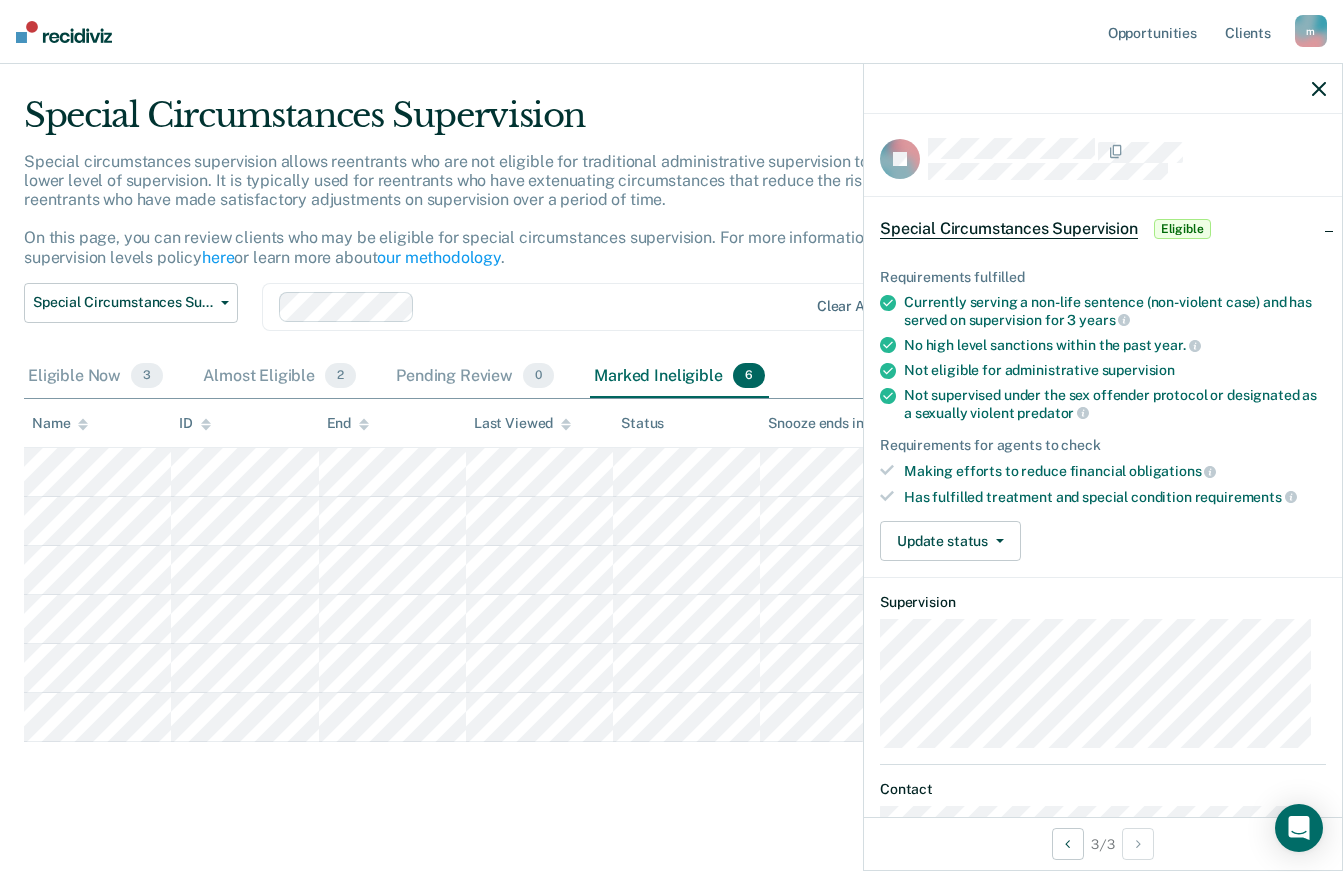 scroll, scrollTop: 57, scrollLeft: 0, axis: vertical 